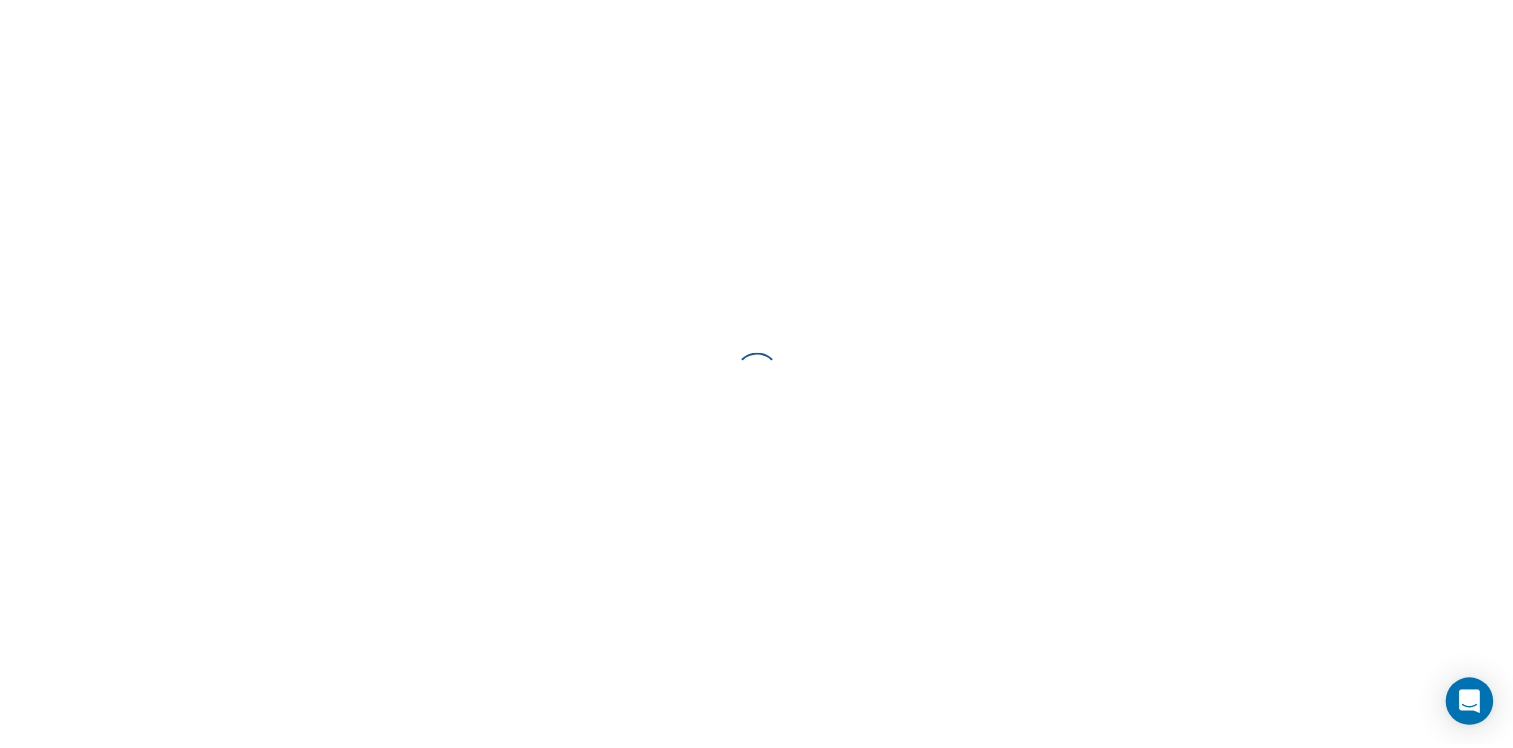 scroll, scrollTop: 0, scrollLeft: 0, axis: both 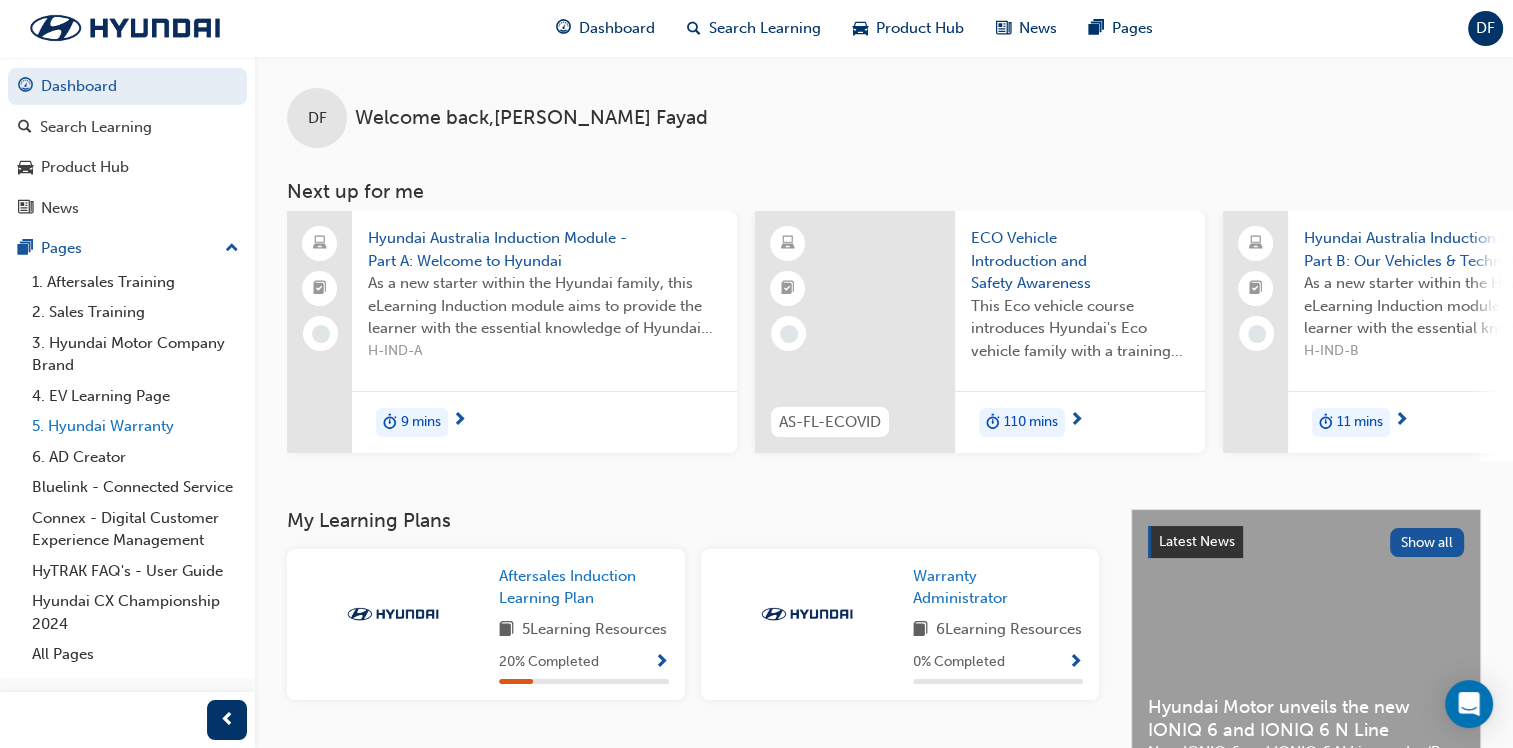 click on "5. Hyundai Warranty" at bounding box center (135, 426) 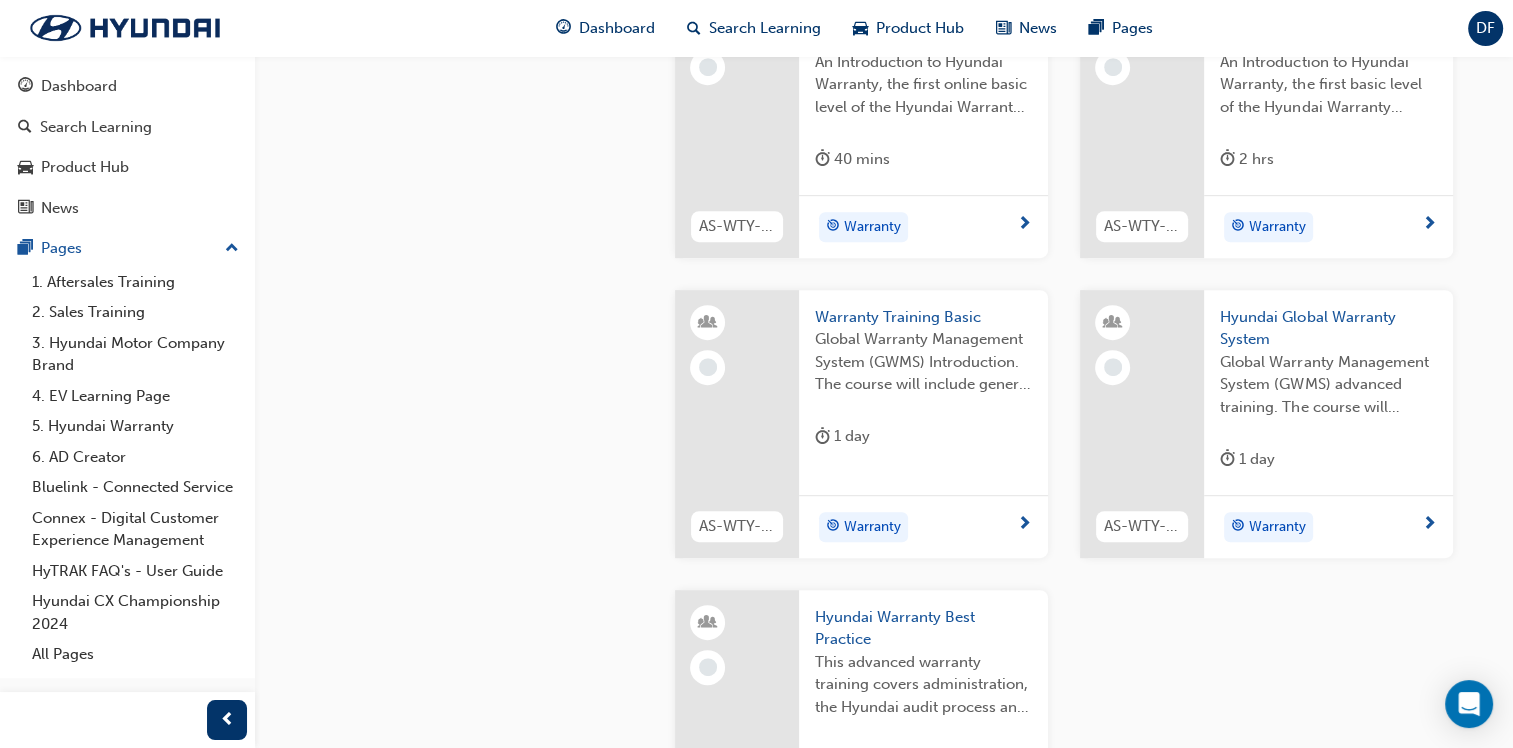 scroll, scrollTop: 1000, scrollLeft: 0, axis: vertical 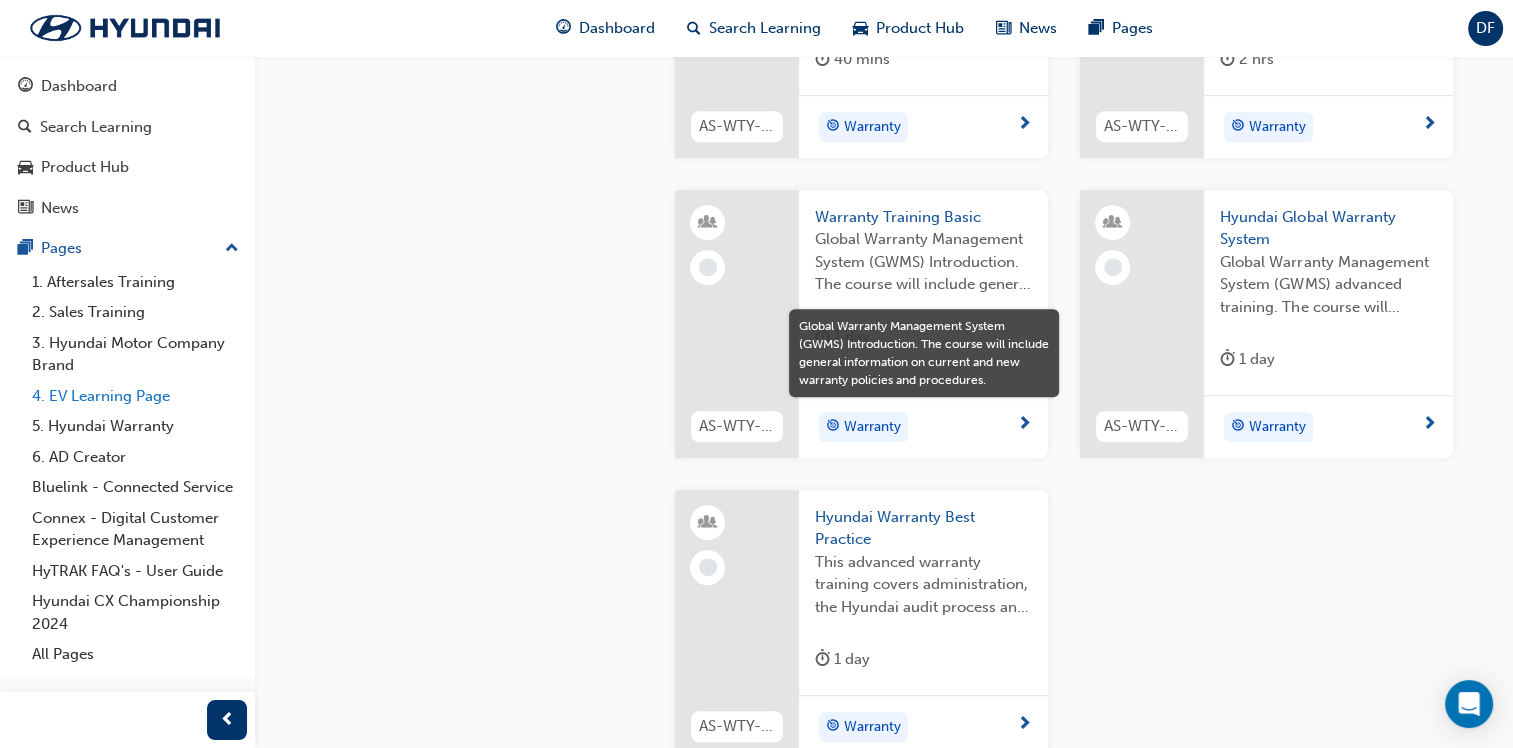 click on "4. EV Learning Page" at bounding box center [135, 396] 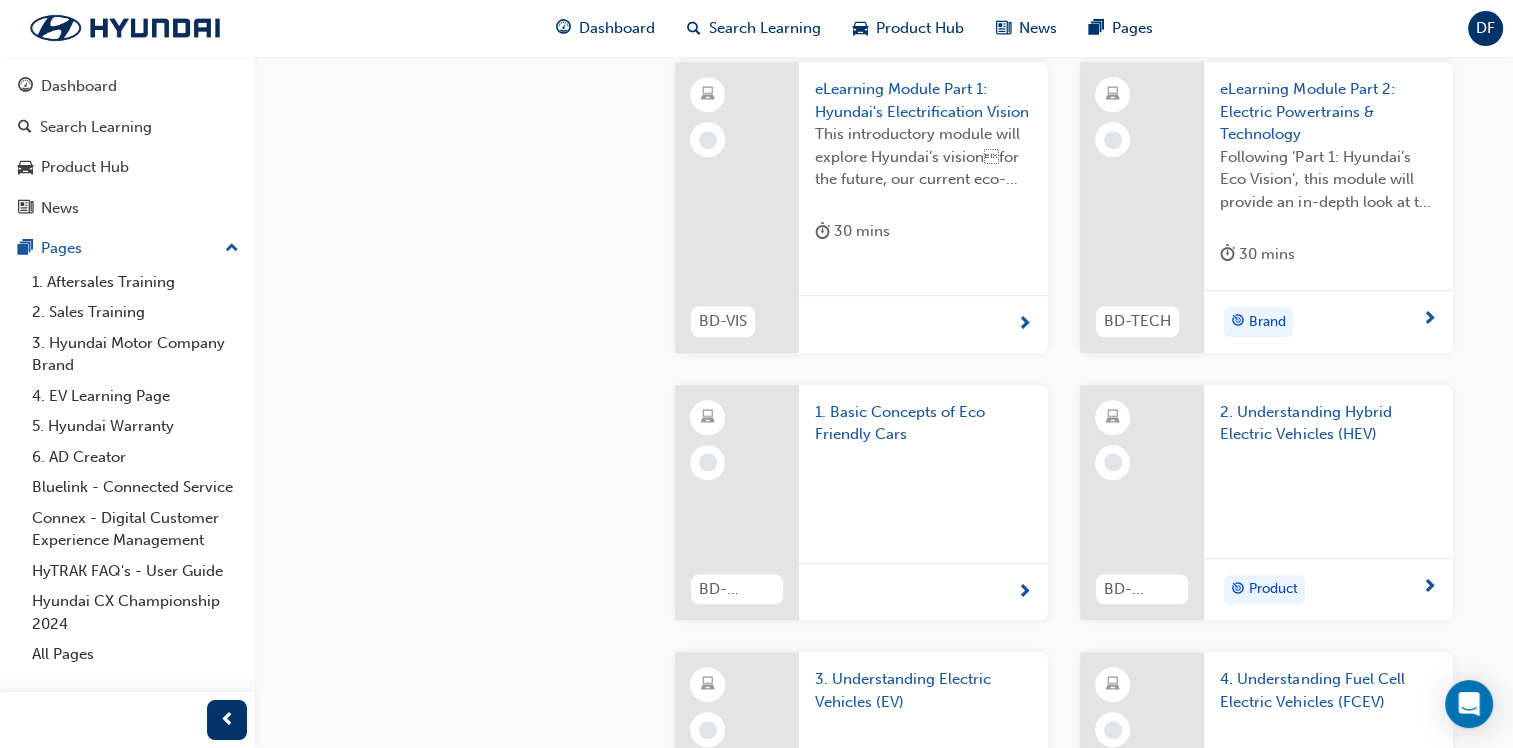 scroll, scrollTop: 1700, scrollLeft: 0, axis: vertical 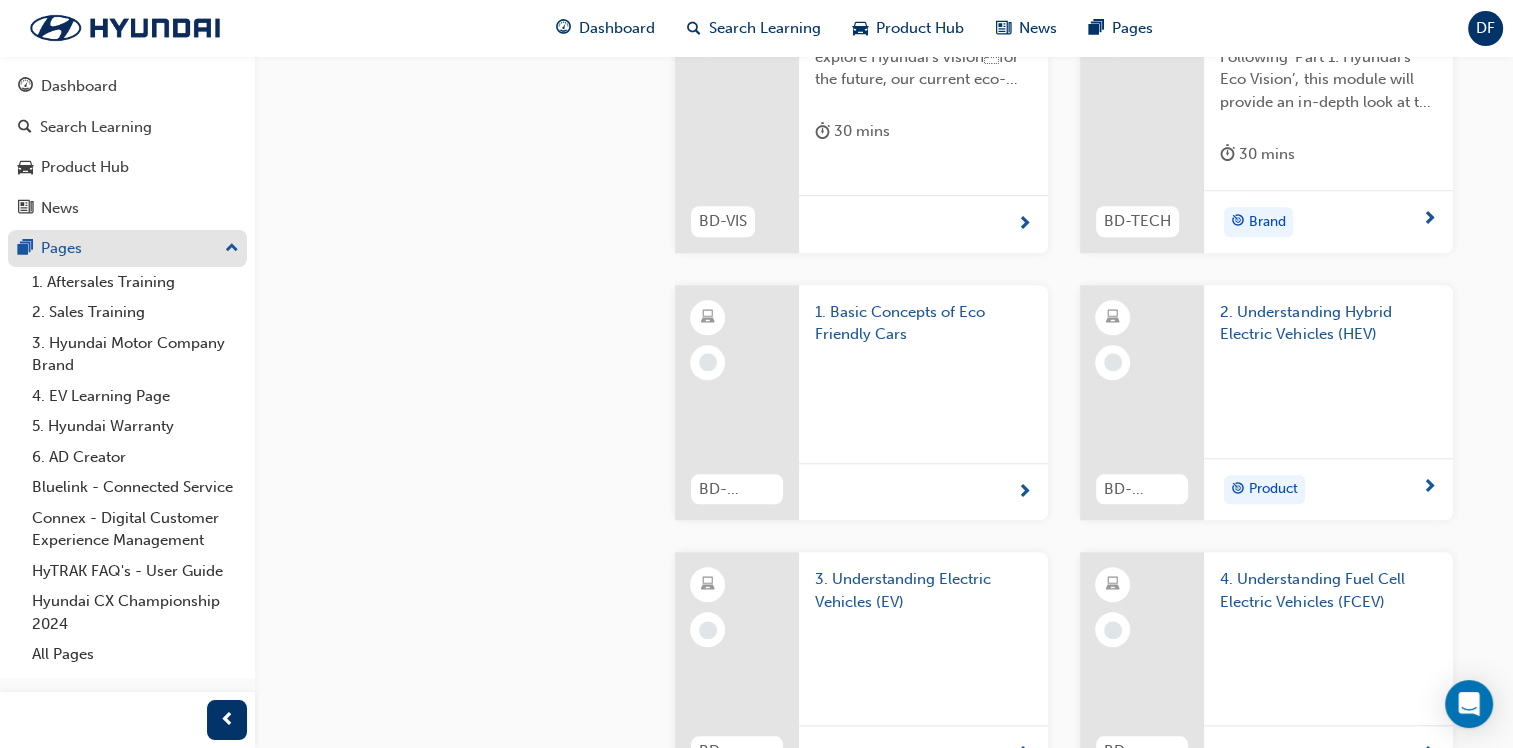 click on "Pages" at bounding box center [127, 248] 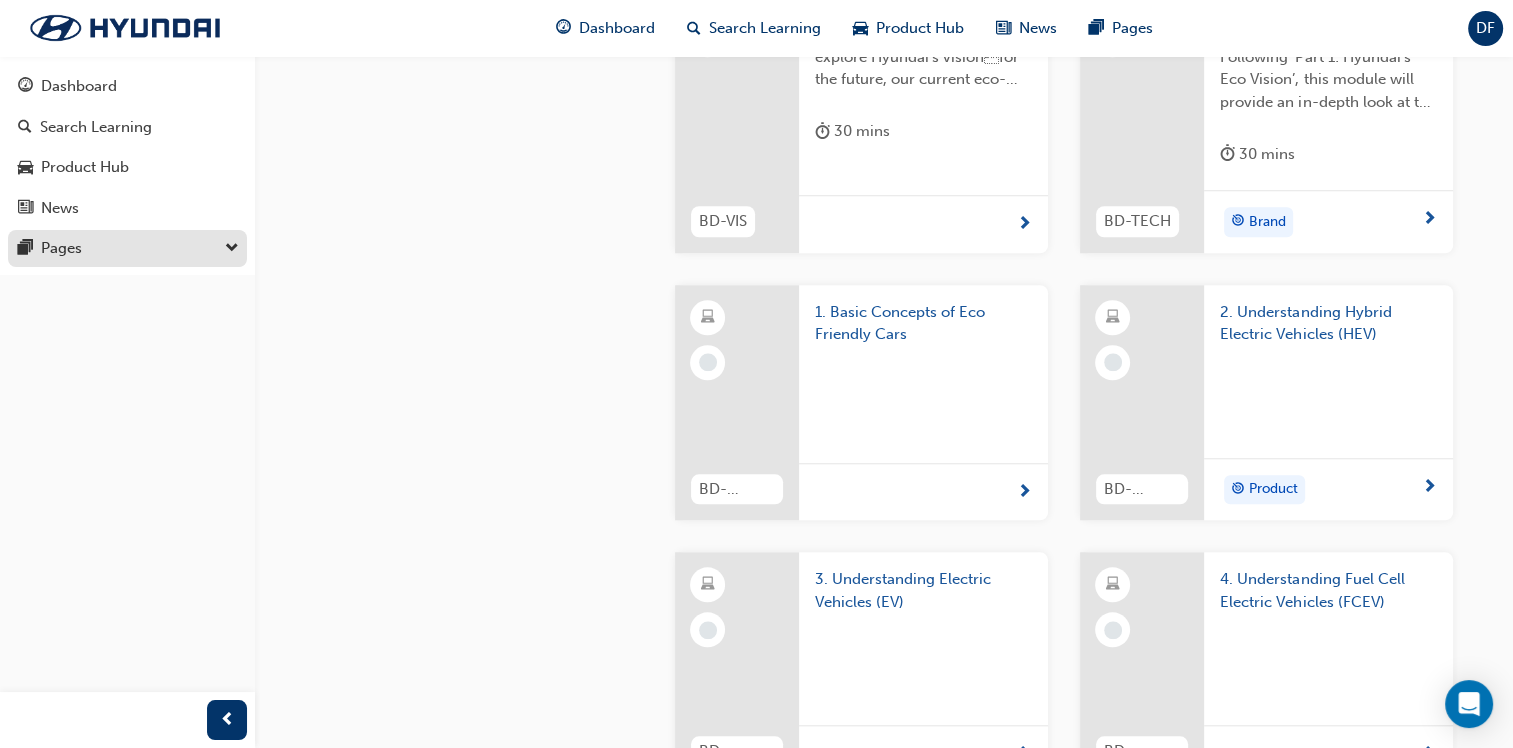click on "Pages" at bounding box center (127, 248) 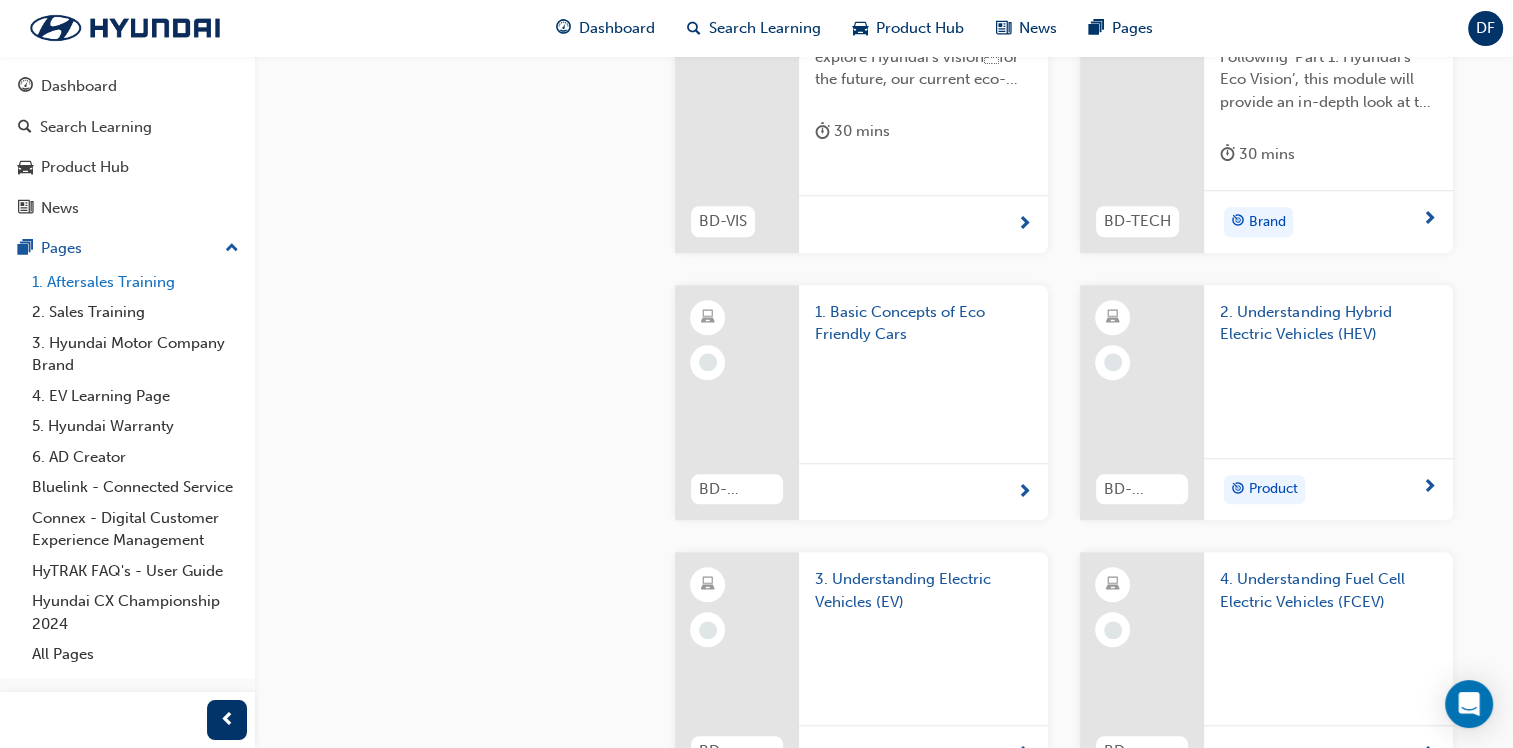 click on "1. Aftersales Training" at bounding box center [135, 282] 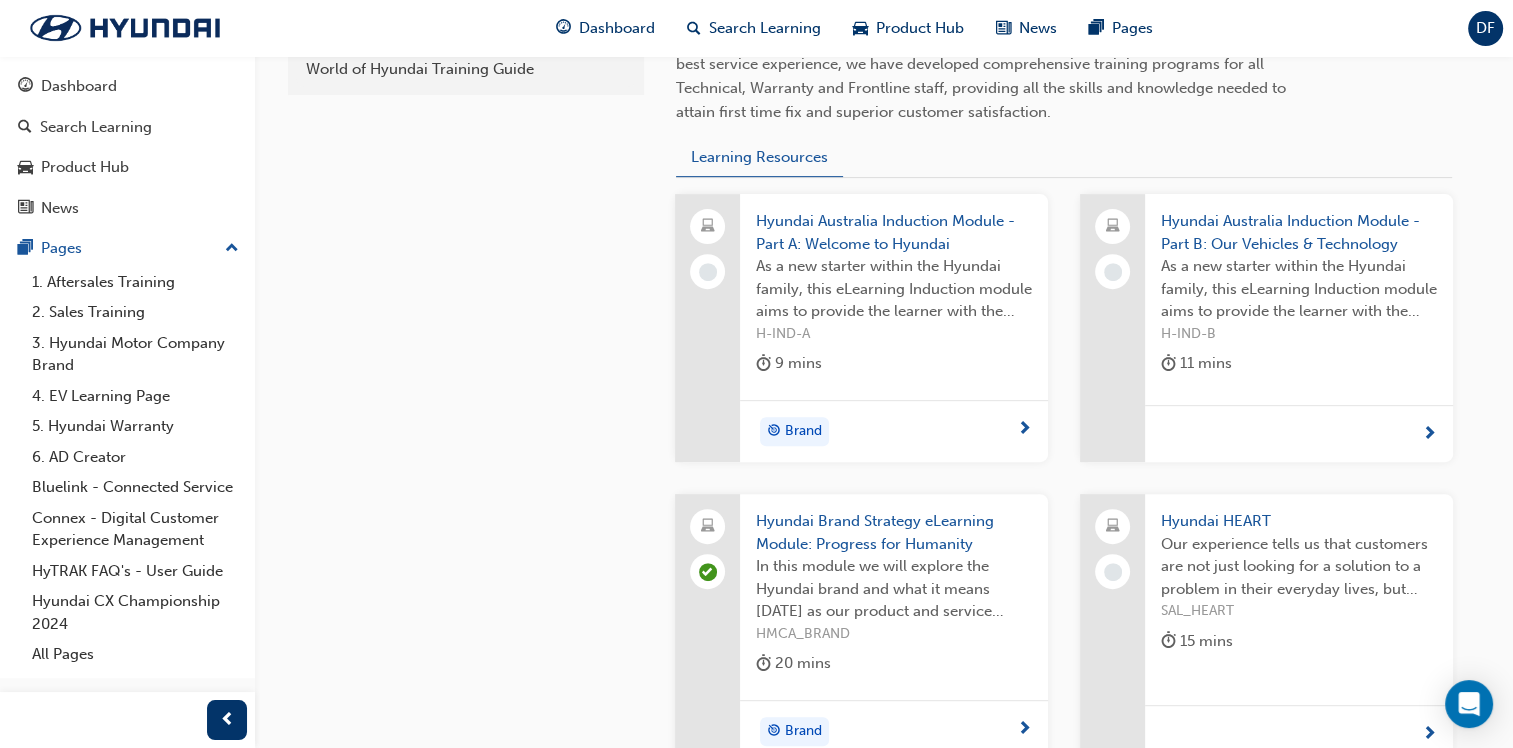 scroll, scrollTop: 800, scrollLeft: 0, axis: vertical 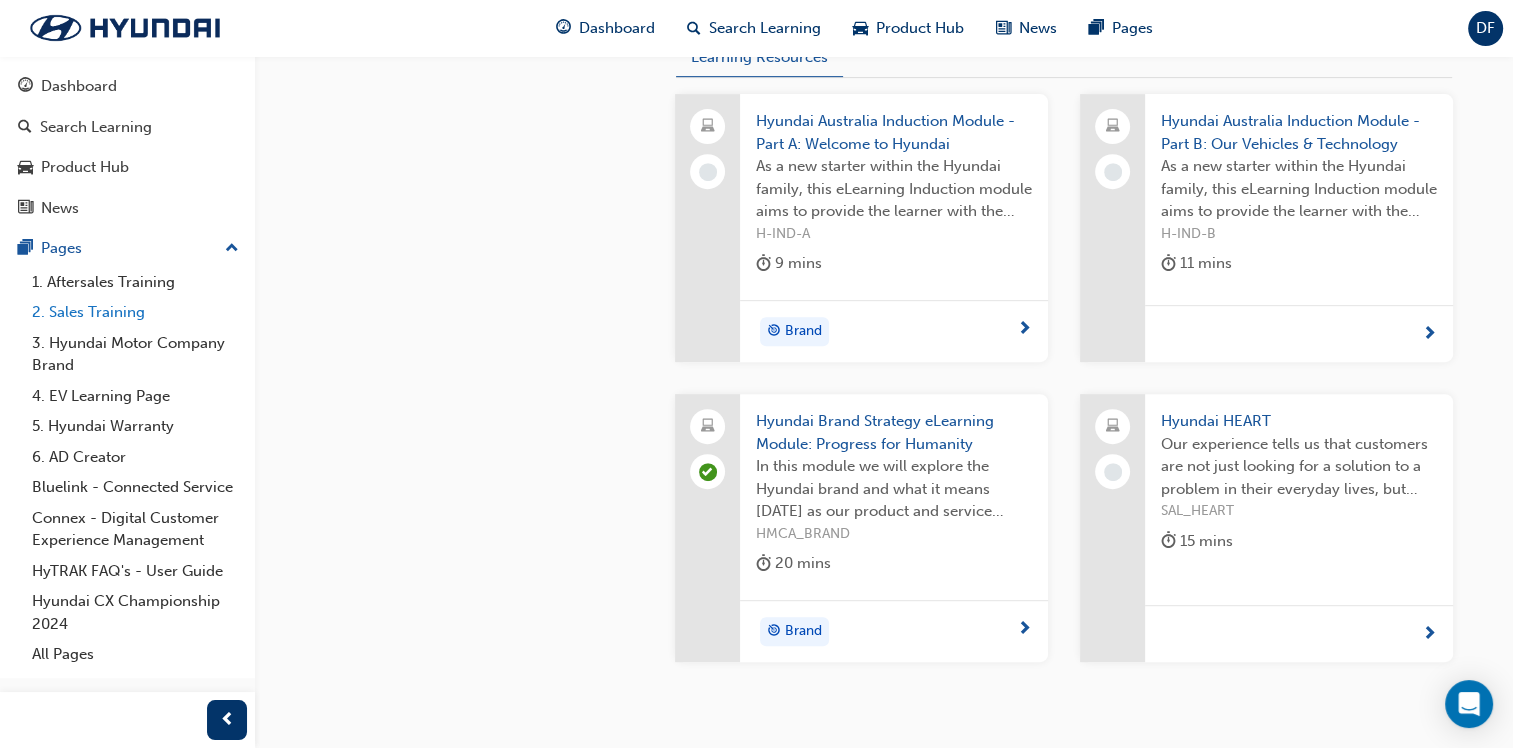 click on "2. Sales Training" at bounding box center [135, 312] 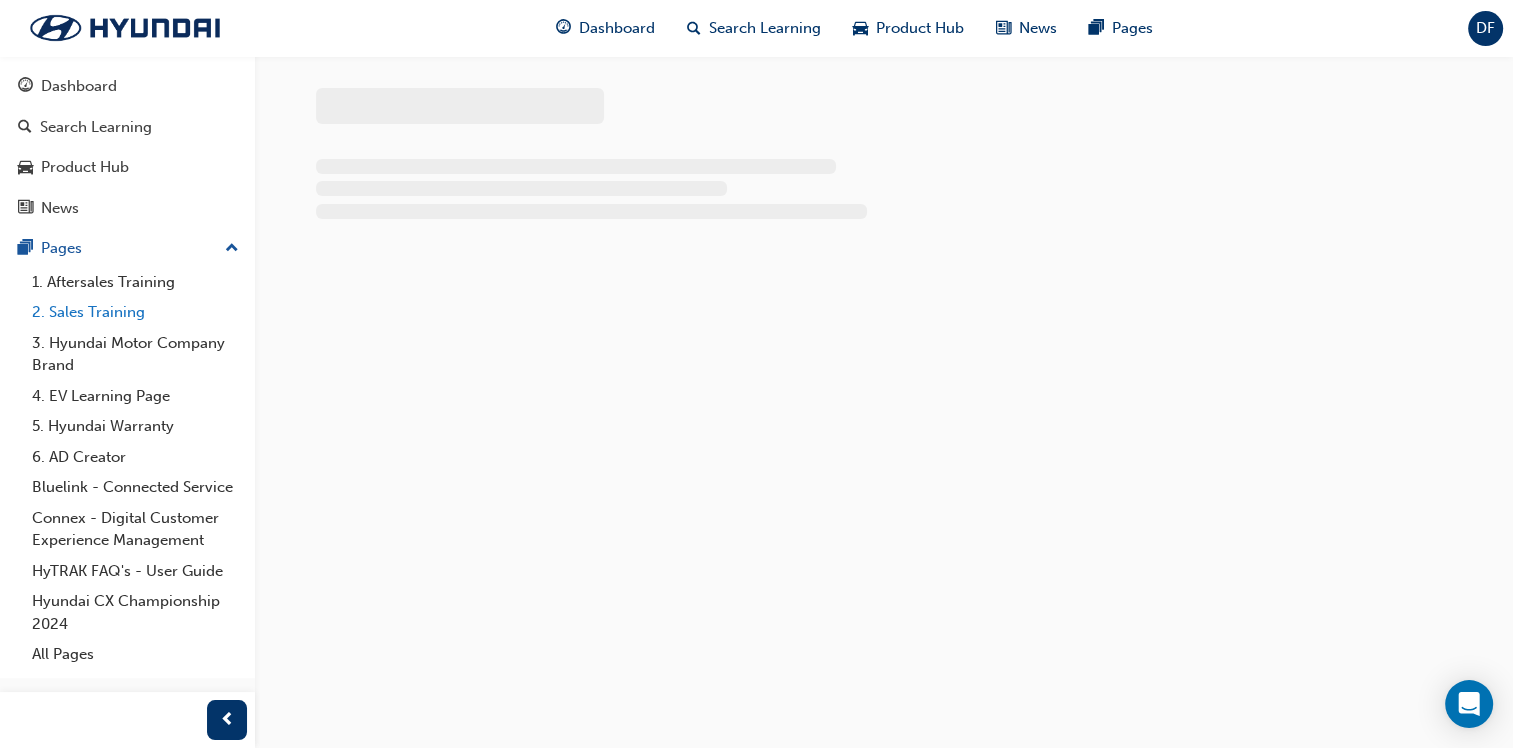 scroll, scrollTop: 0, scrollLeft: 0, axis: both 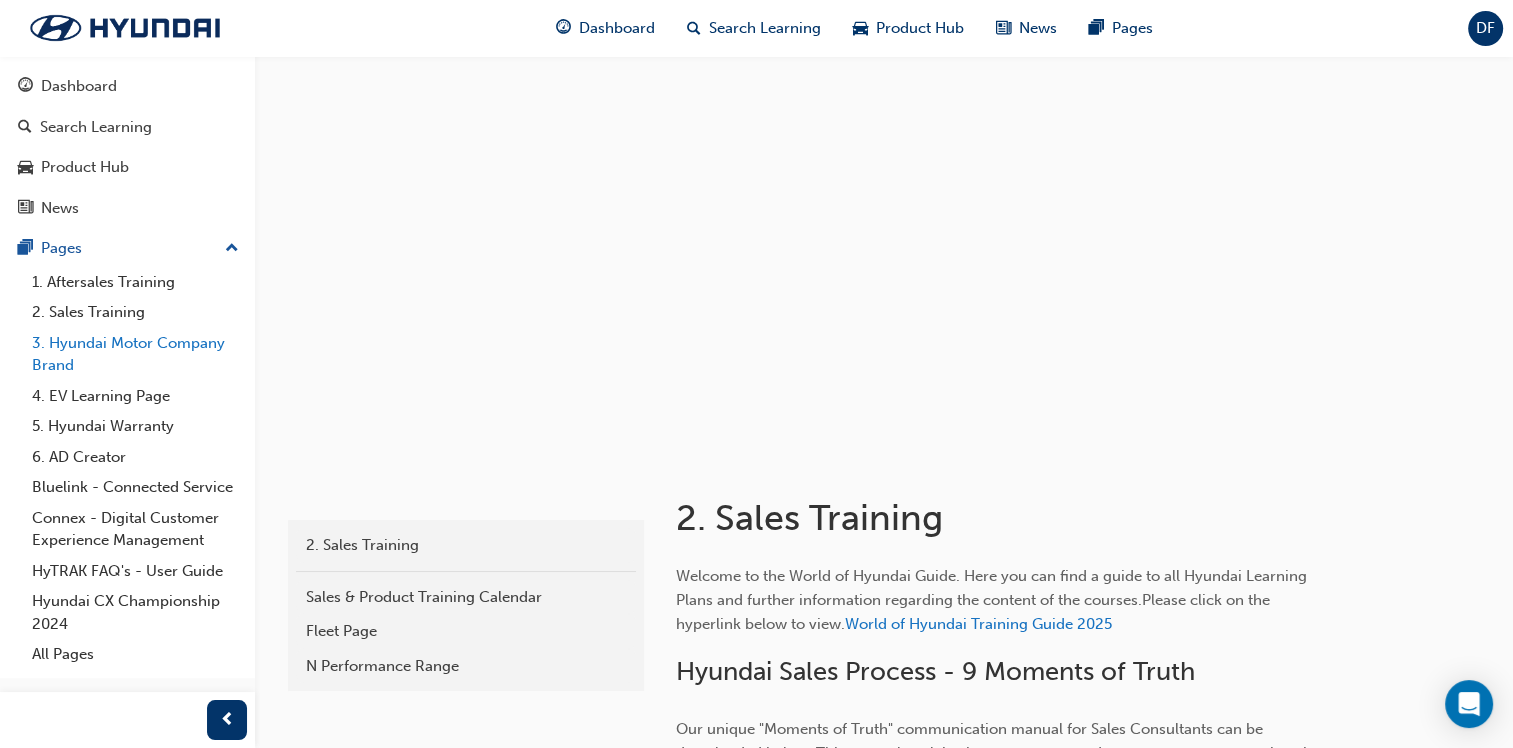 click on "3. Hyundai Motor Company Brand" at bounding box center (135, 354) 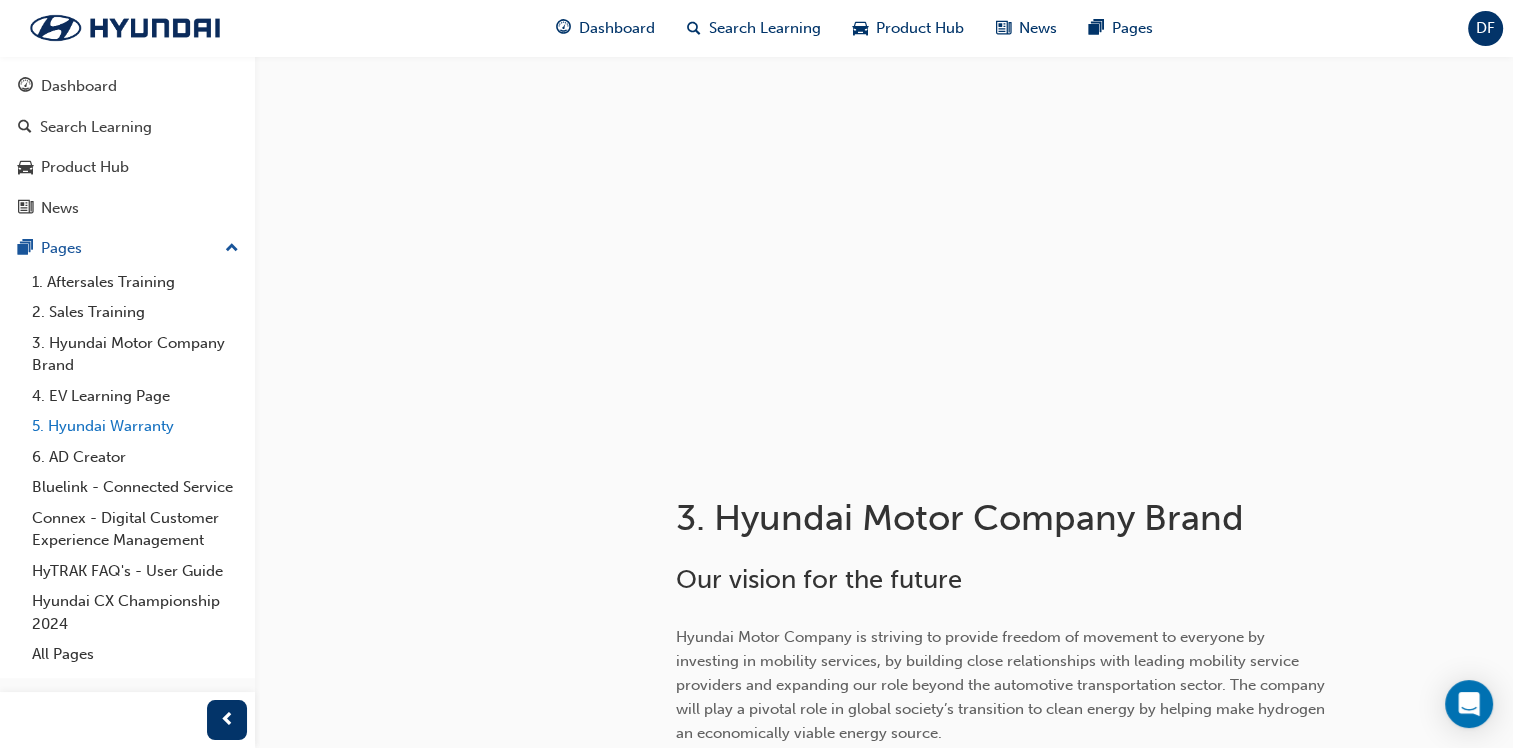 click on "5. Hyundai Warranty" at bounding box center (135, 426) 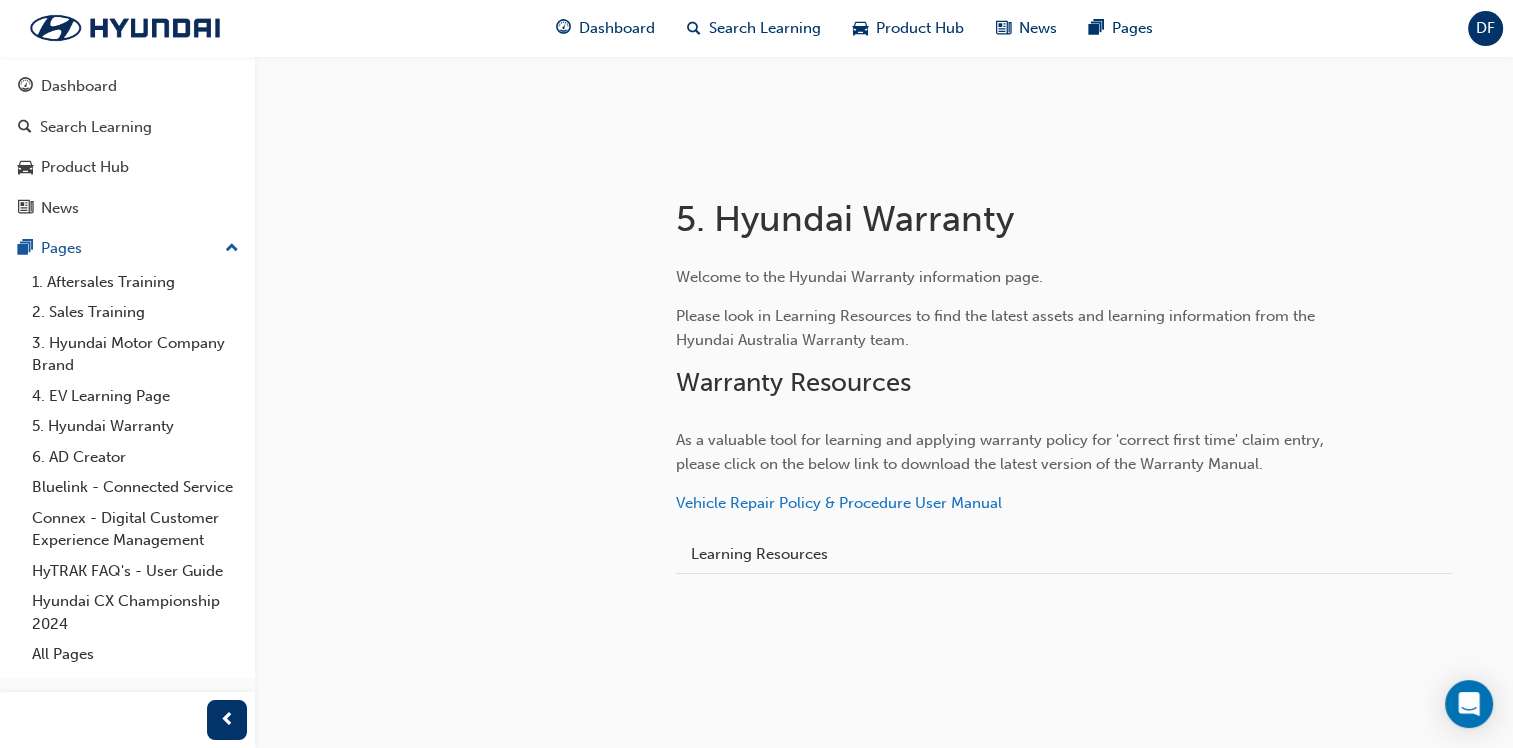 scroll, scrollTop: 302, scrollLeft: 0, axis: vertical 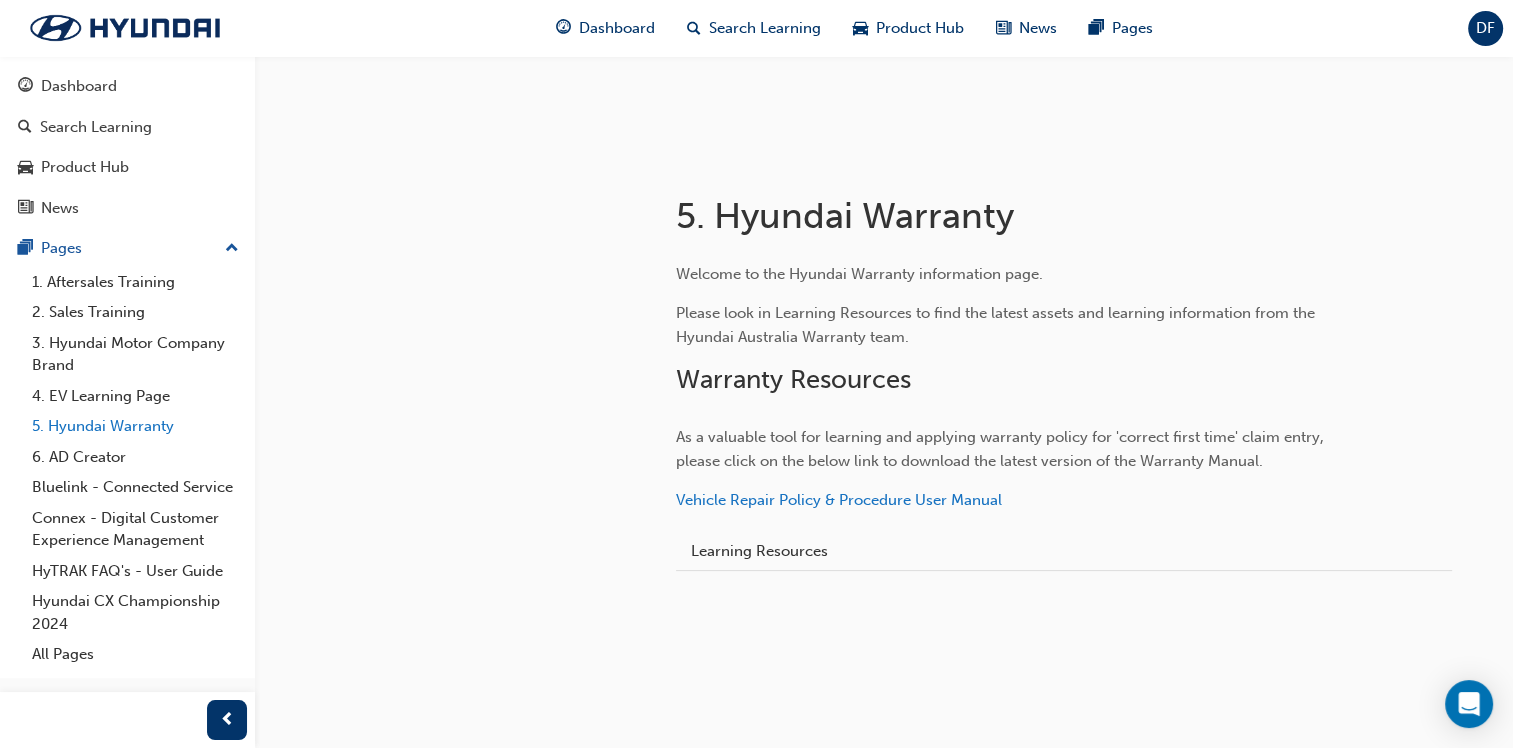 click on "5. Hyundai Warranty" at bounding box center [135, 426] 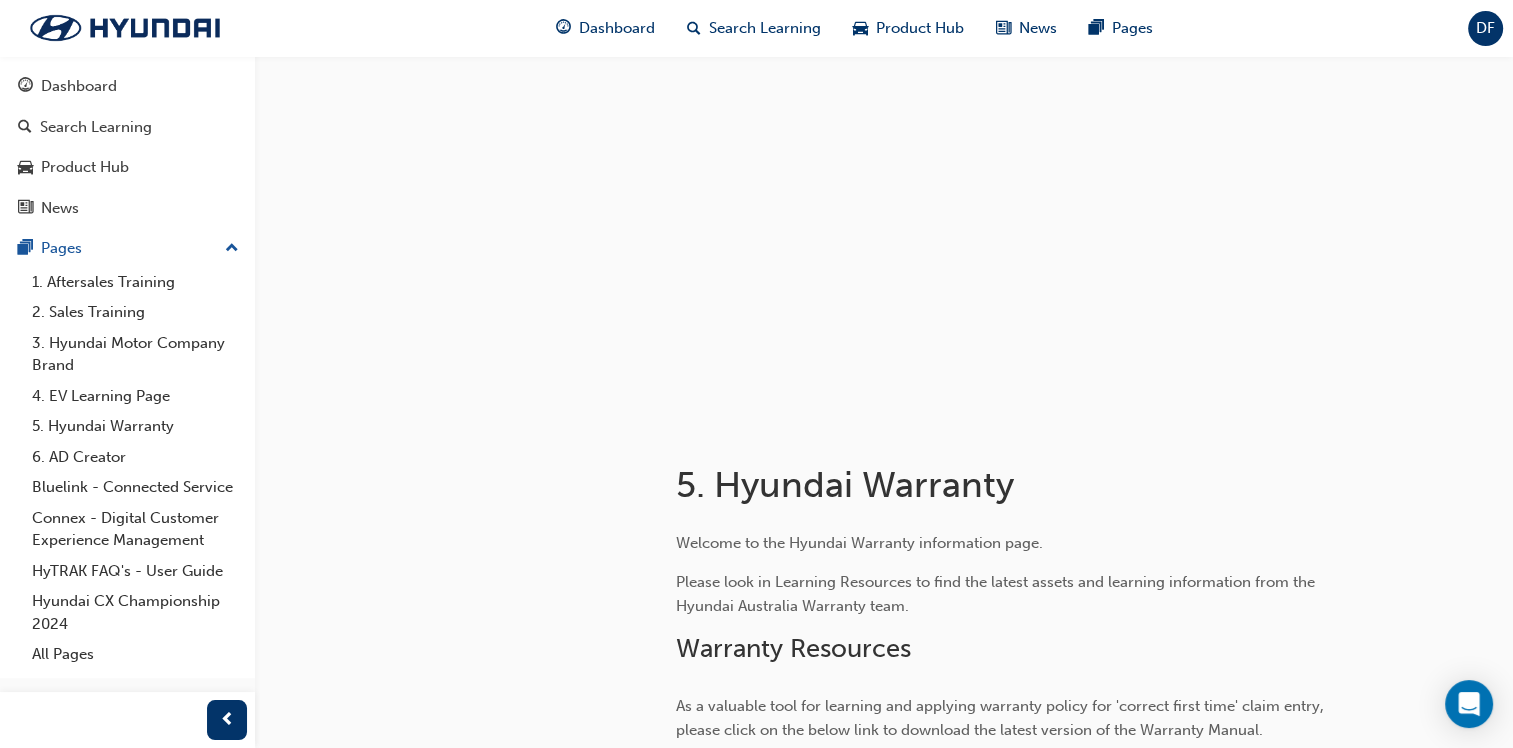 scroll, scrollTop: 302, scrollLeft: 0, axis: vertical 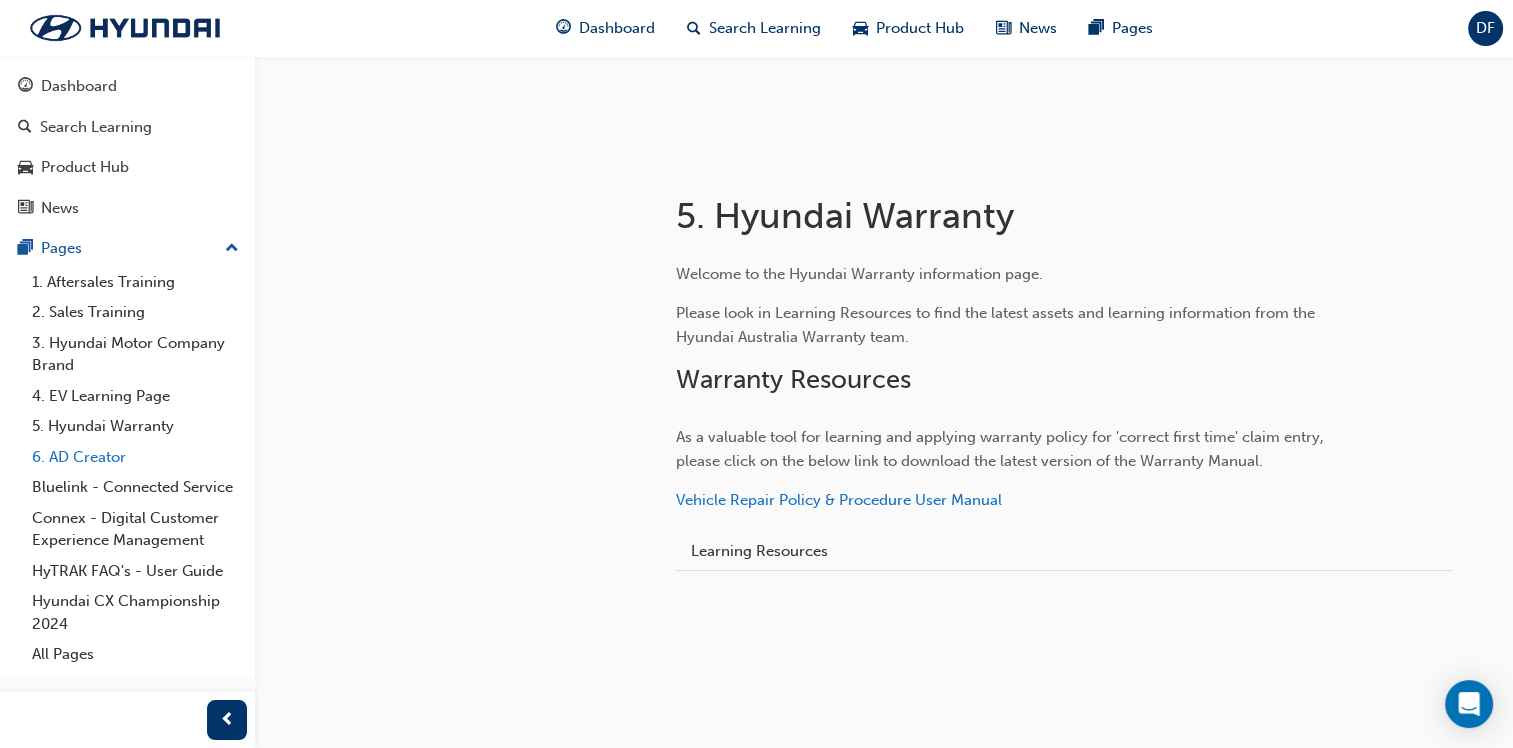 click on "6. AD Creator" at bounding box center (135, 457) 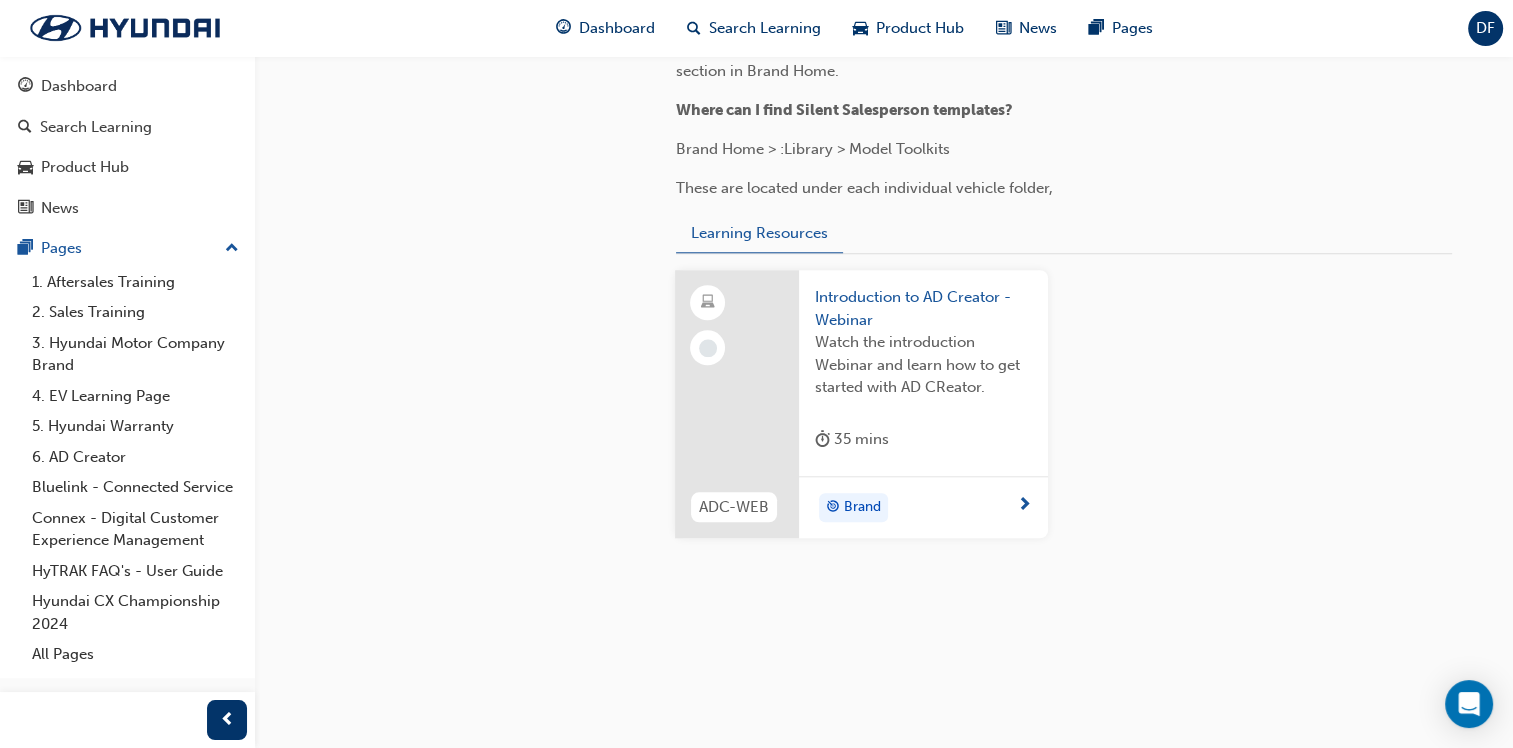 scroll, scrollTop: 2200, scrollLeft: 0, axis: vertical 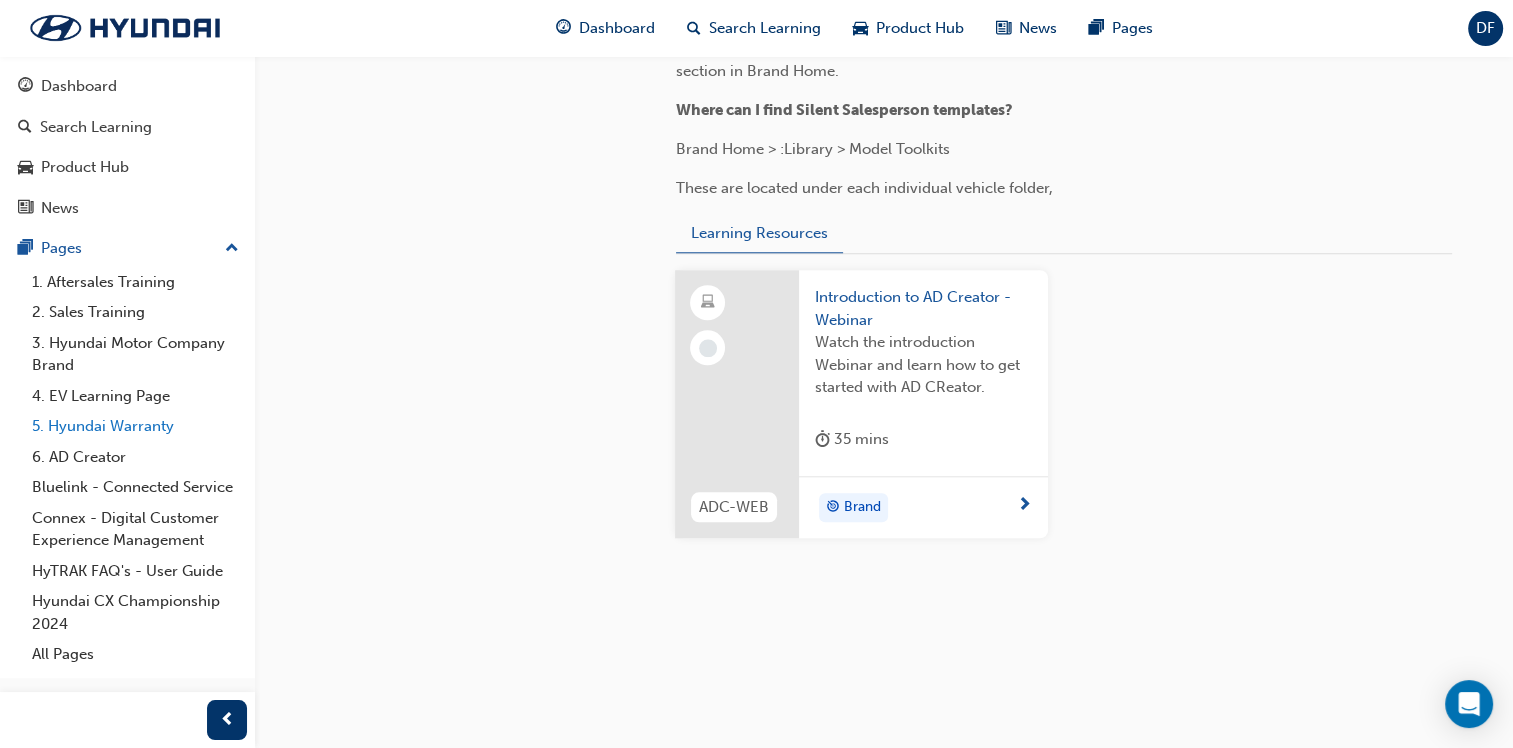 click on "5. Hyundai Warranty" at bounding box center [135, 426] 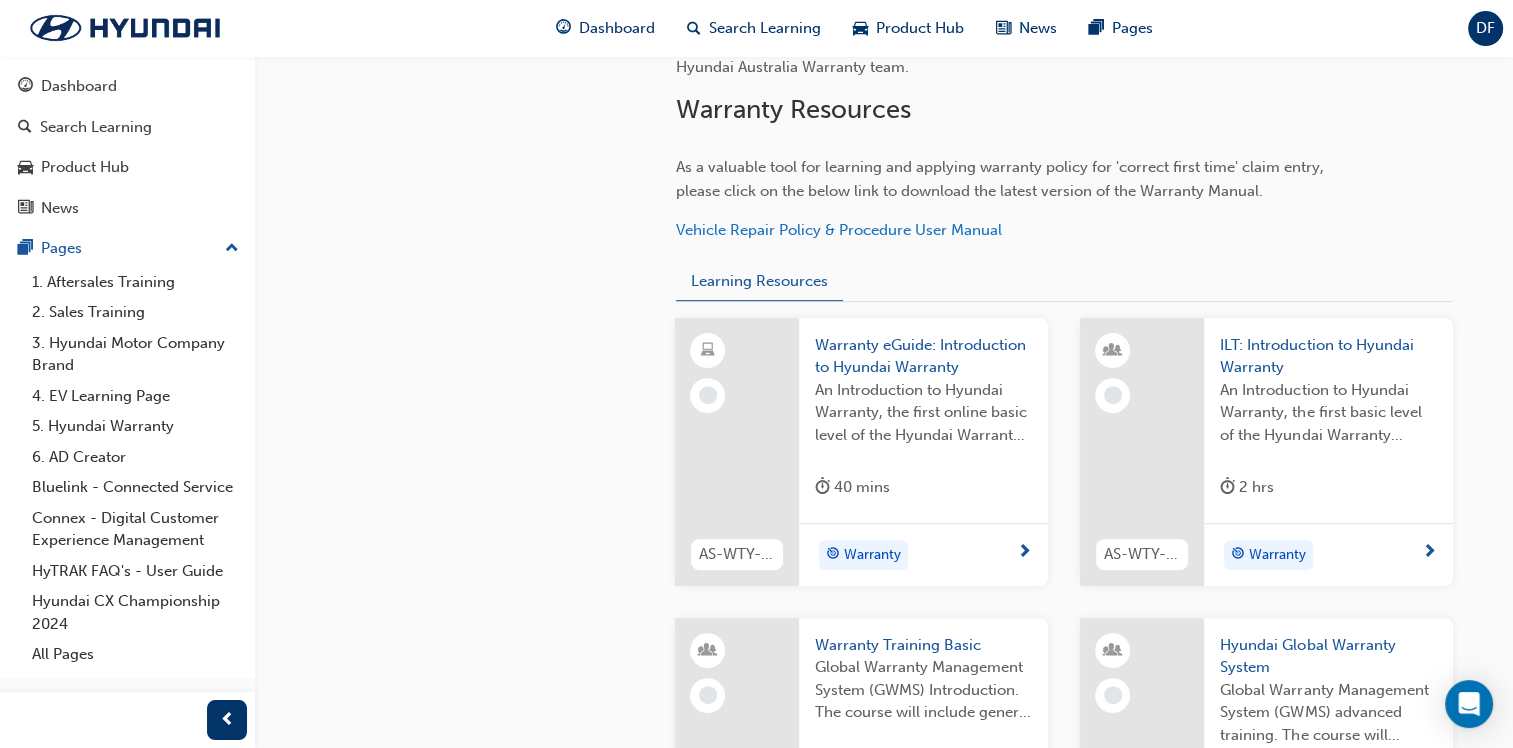 scroll, scrollTop: 620, scrollLeft: 0, axis: vertical 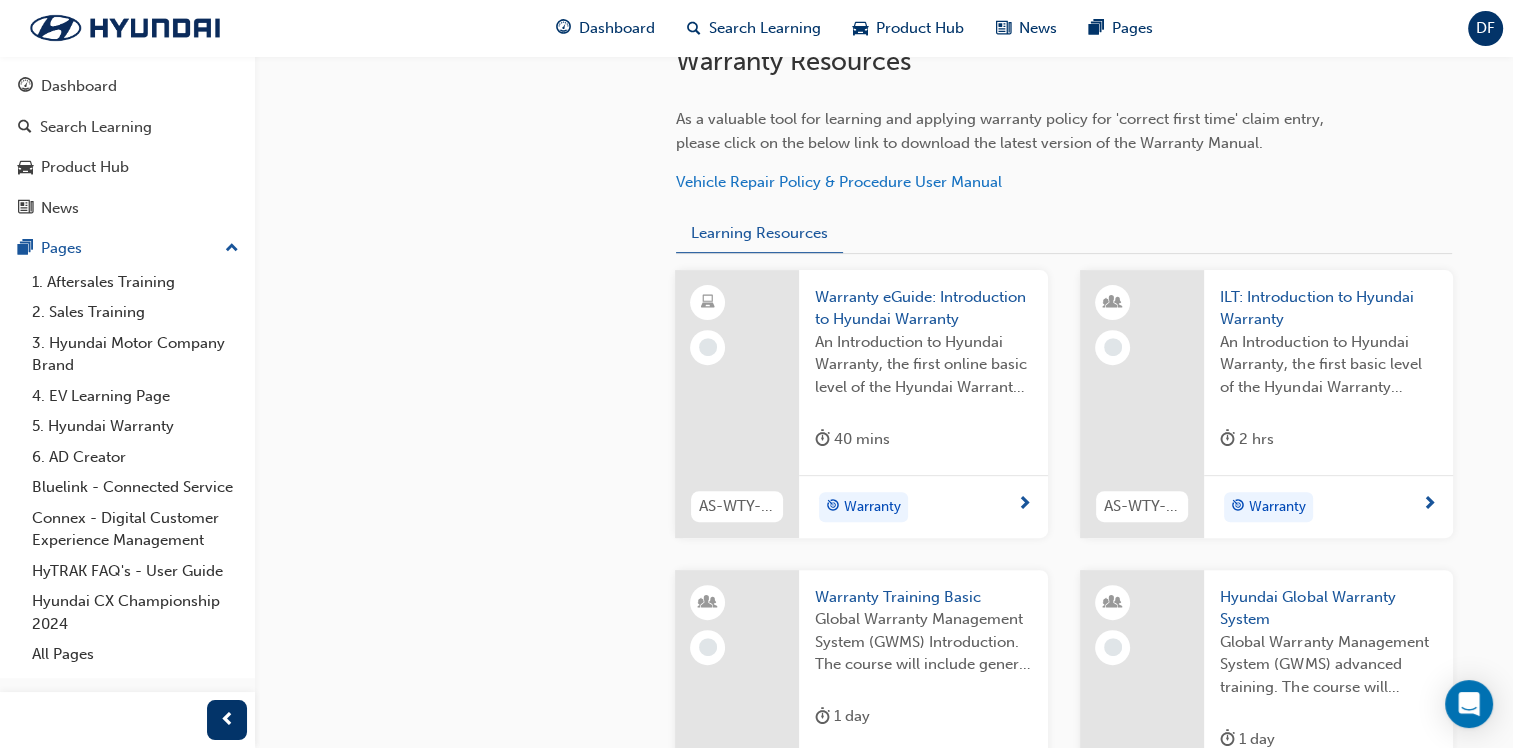 click on "Warranty" at bounding box center (916, 507) 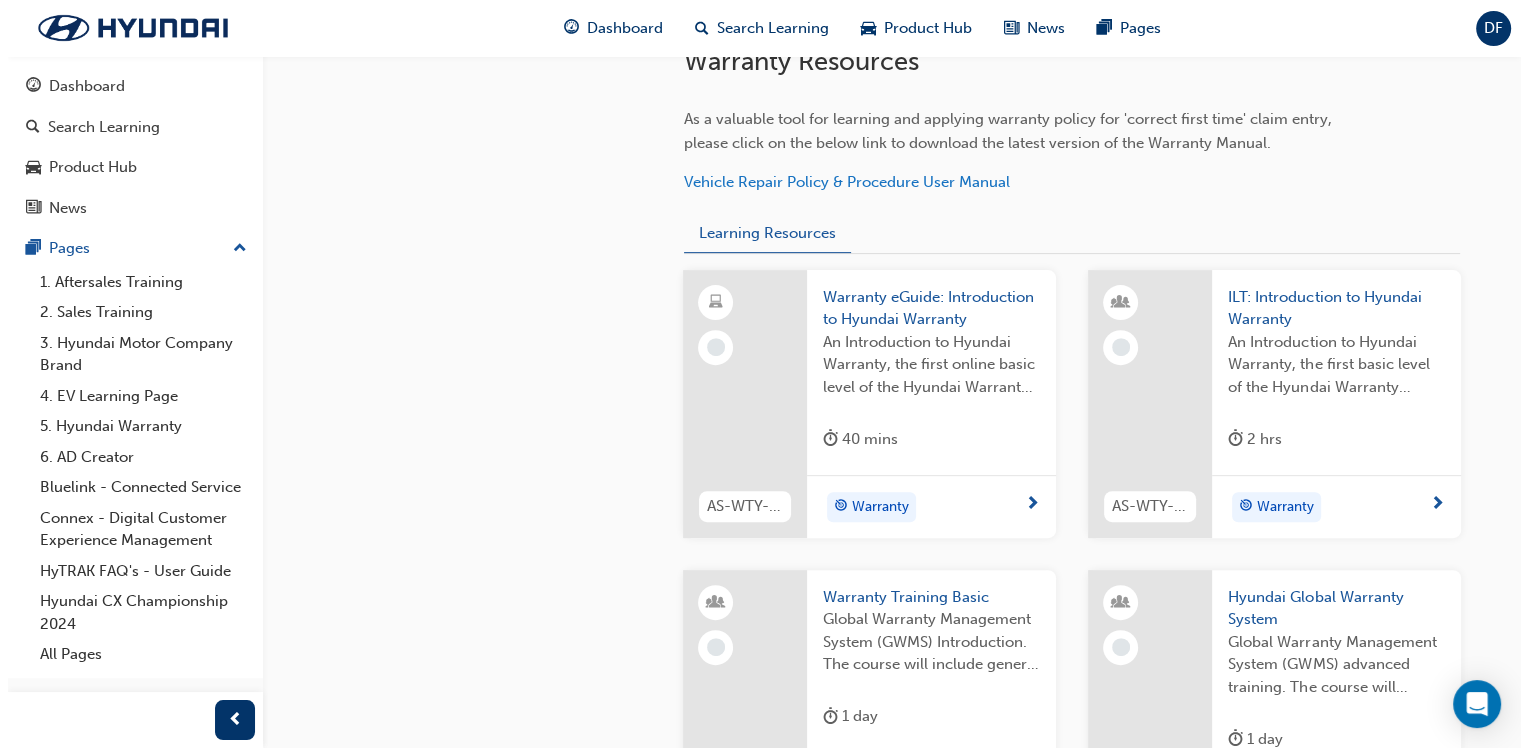 scroll, scrollTop: 0, scrollLeft: 0, axis: both 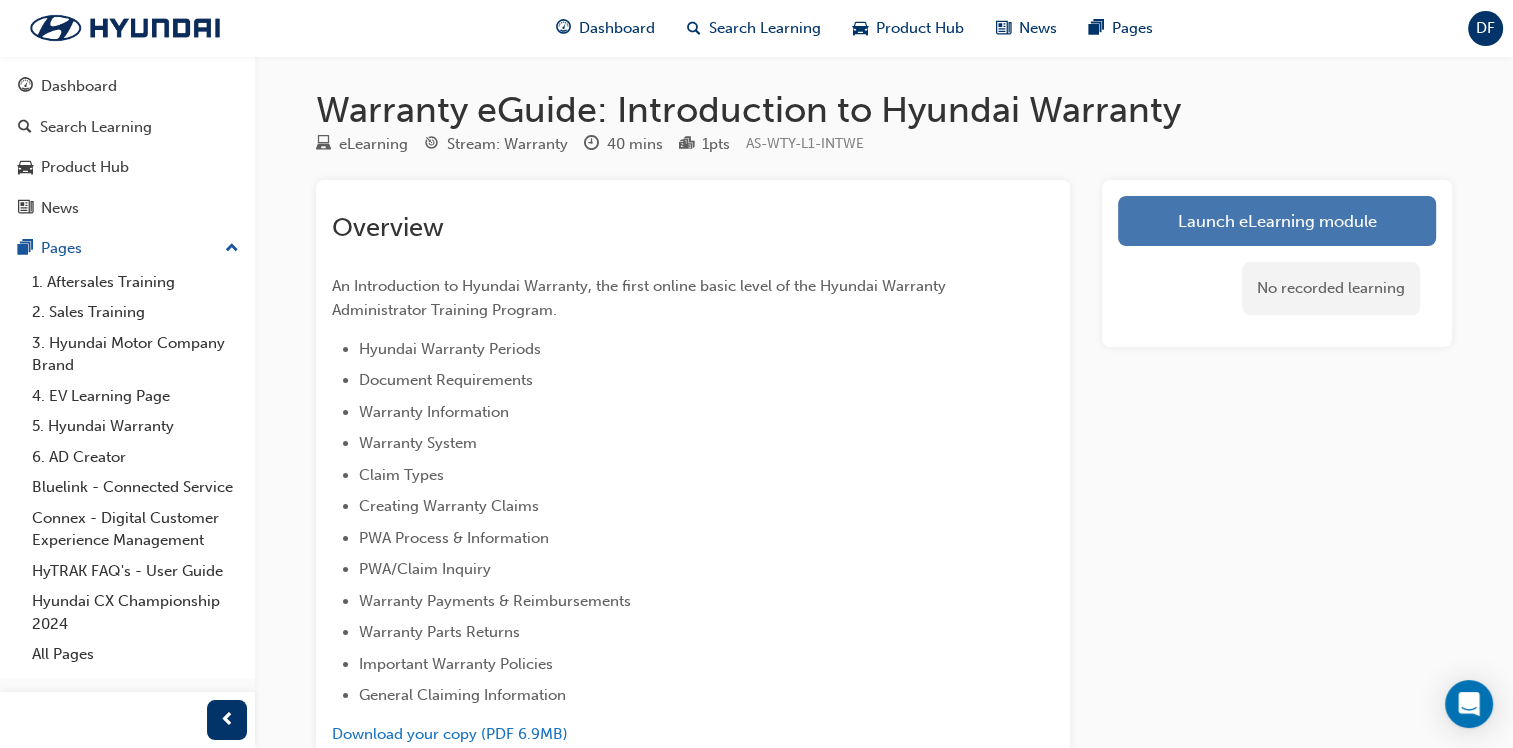 click on "Launch eLearning module" at bounding box center [1277, 221] 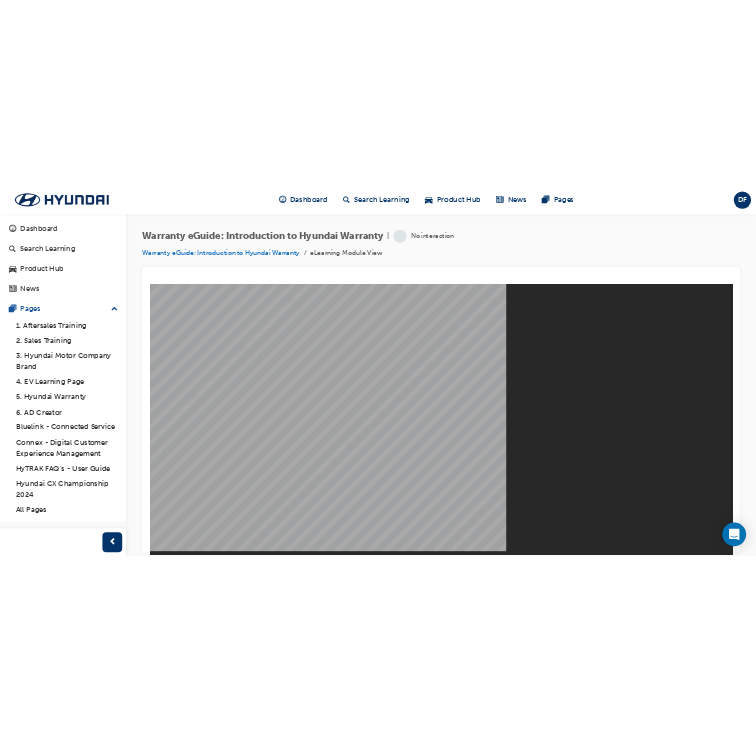 scroll, scrollTop: 0, scrollLeft: 0, axis: both 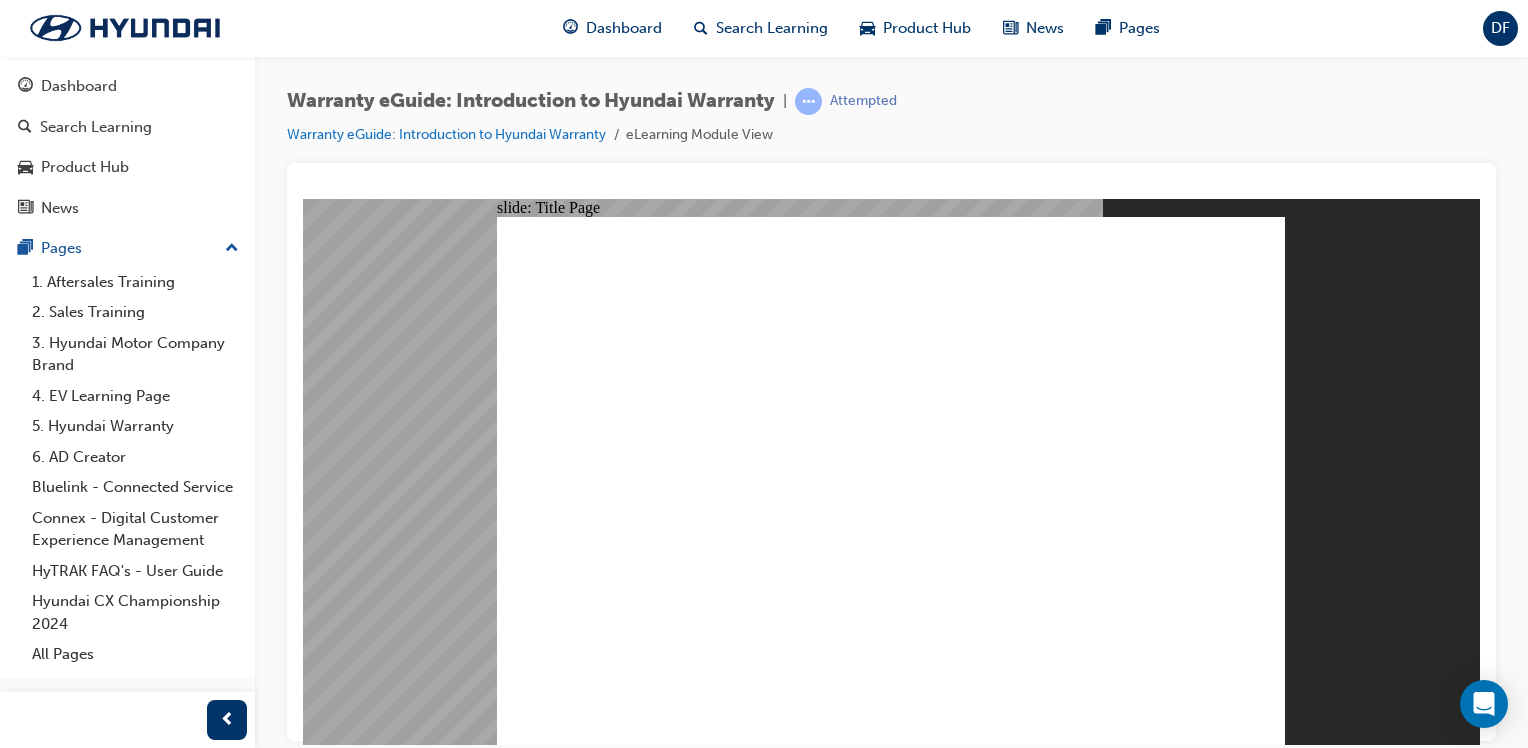 click 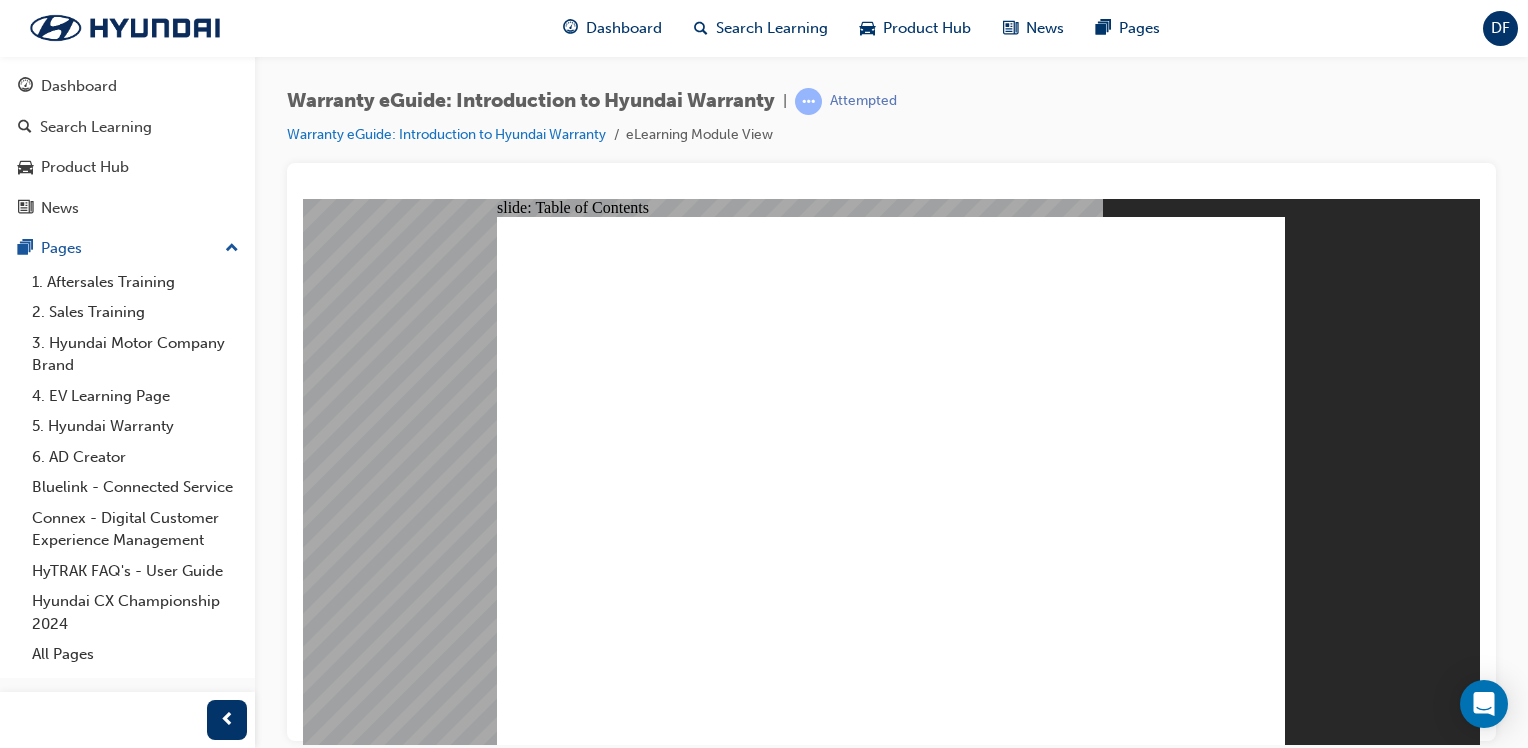 click 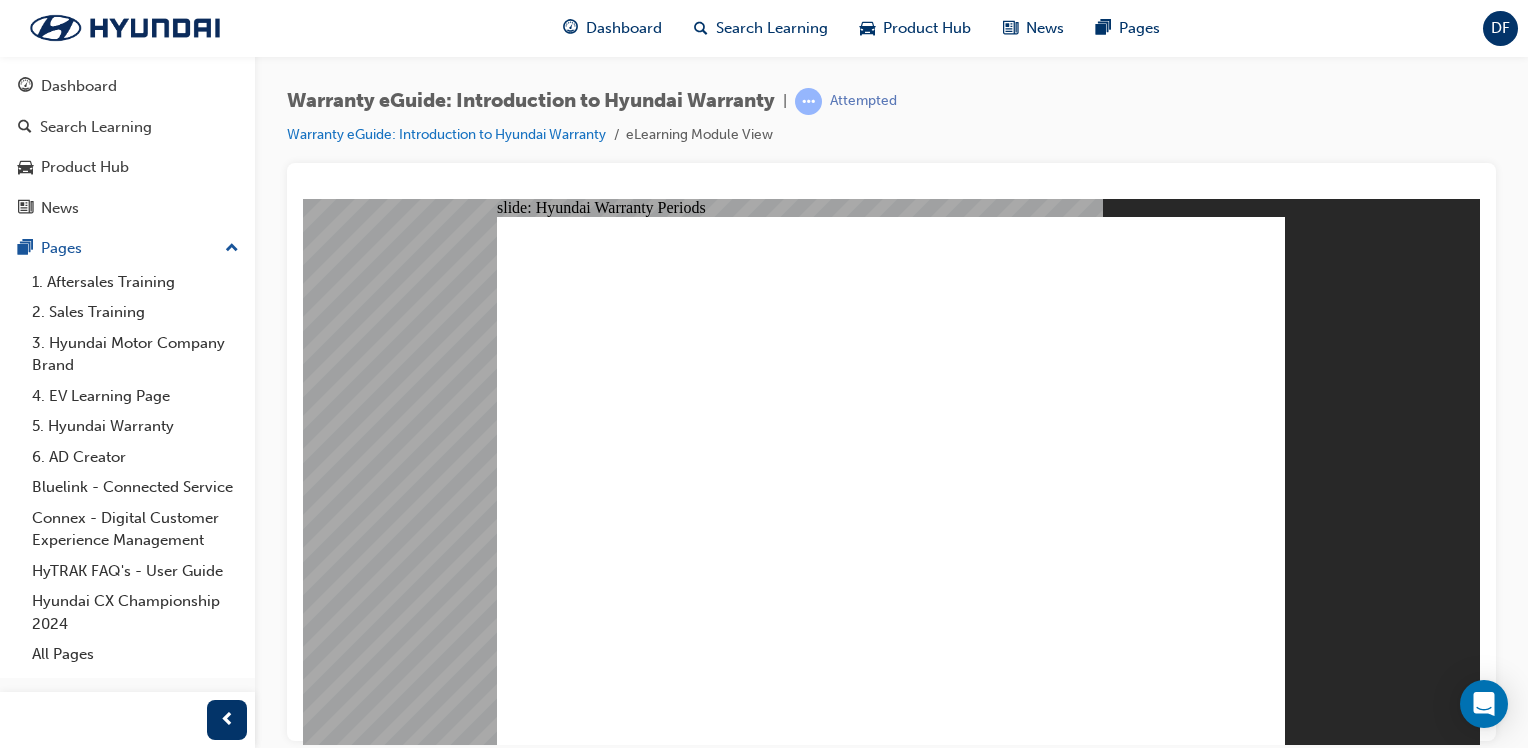 click on "slide: Hyundai Warranty Periods
Rectangle 1 Hyundai Warranty Periods < Back / Next > Freeform 1 Hyundai Warranty Periods < Back / Next >" at bounding box center [891, 471] 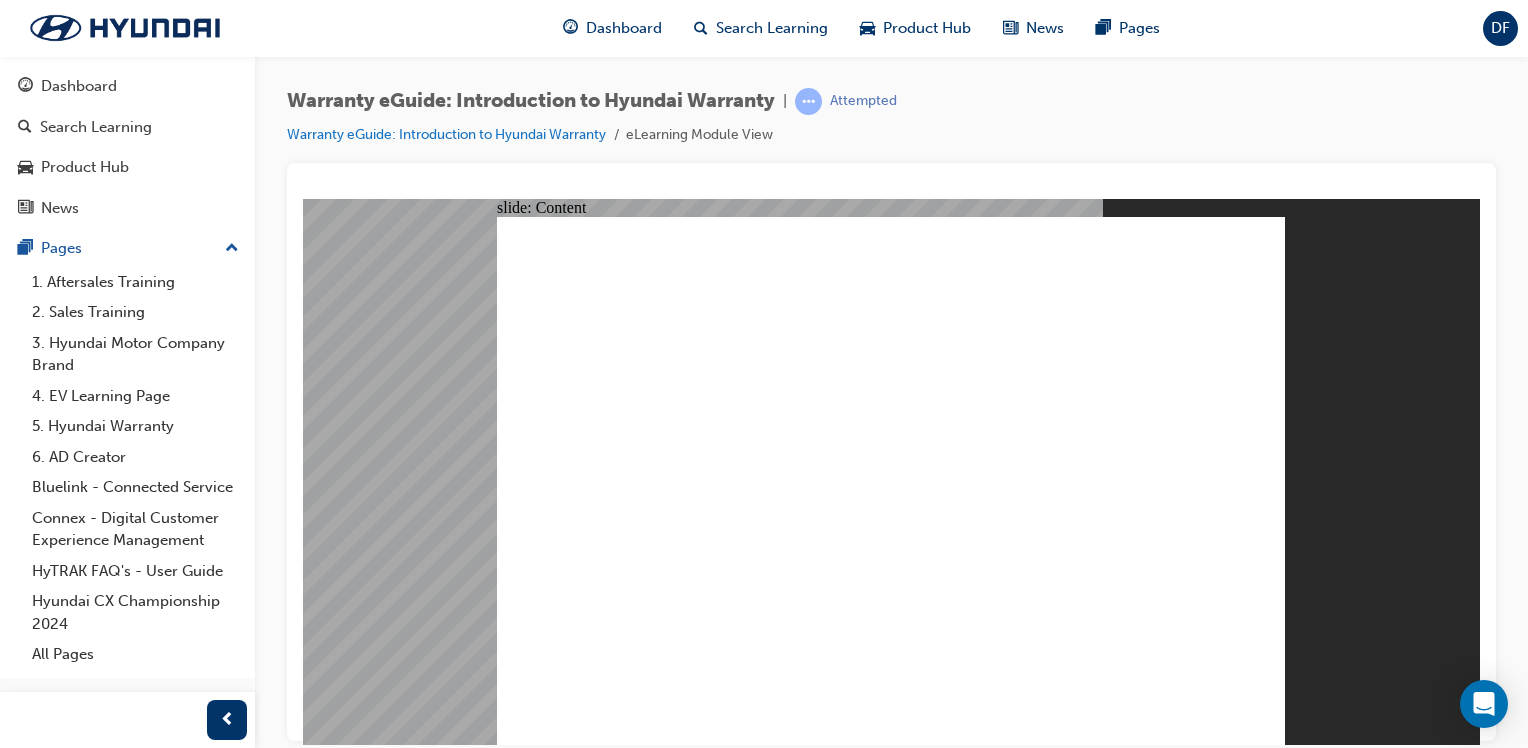 click 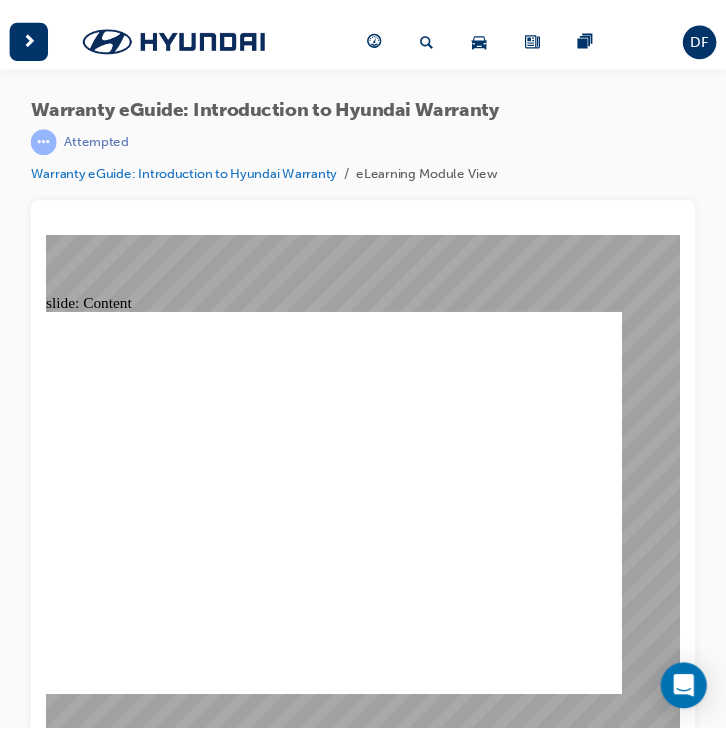 scroll, scrollTop: 26, scrollLeft: 0, axis: vertical 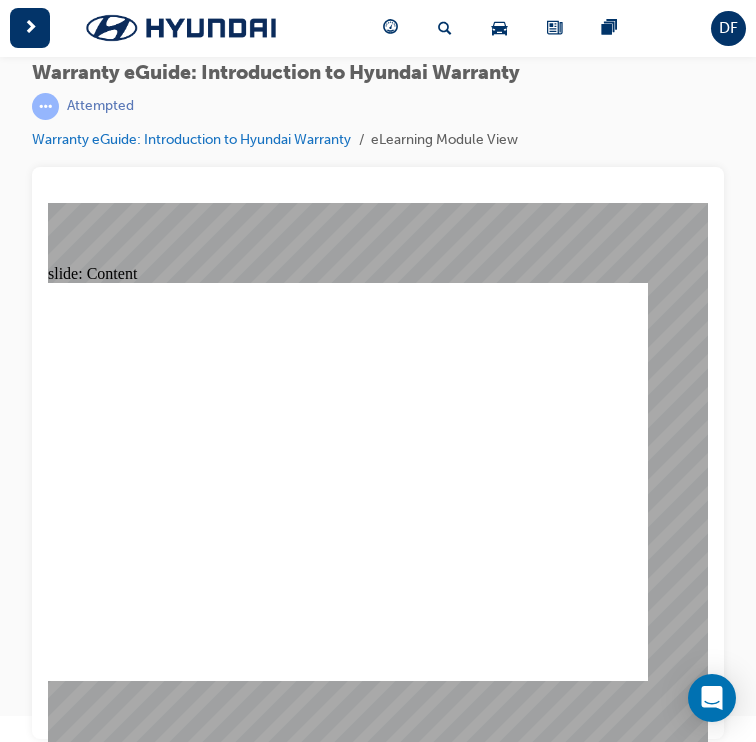 click on "Warranty eGuide: Introduction to Hyundai Warranty | Attempted Warranty eGuide: Introduction to Hyundai Warranty eLearning Module View" at bounding box center [378, 114] 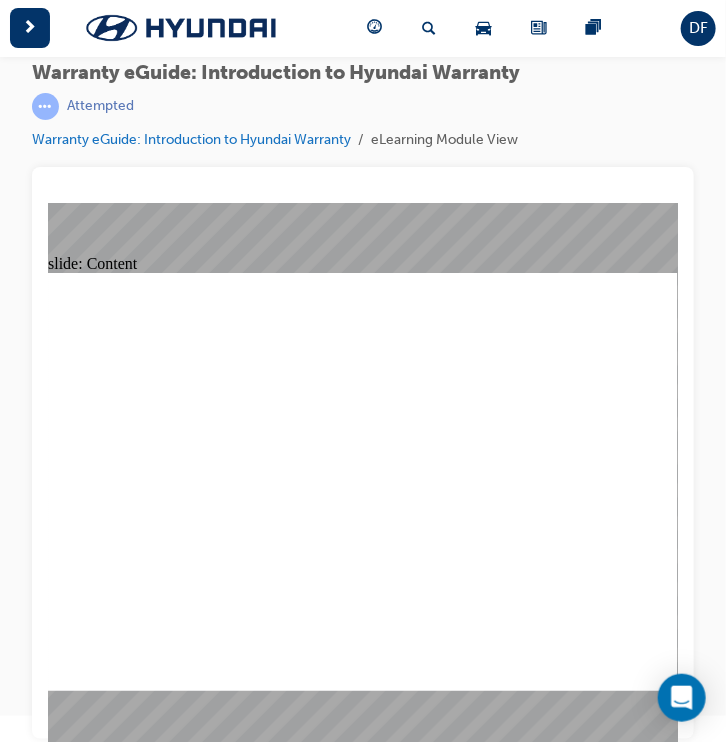 click on "Warranty eGuide: Introduction to Hyundai Warranty | Attempted Warranty eGuide: Introduction to Hyundai Warranty eLearning Module View" at bounding box center (363, 348) 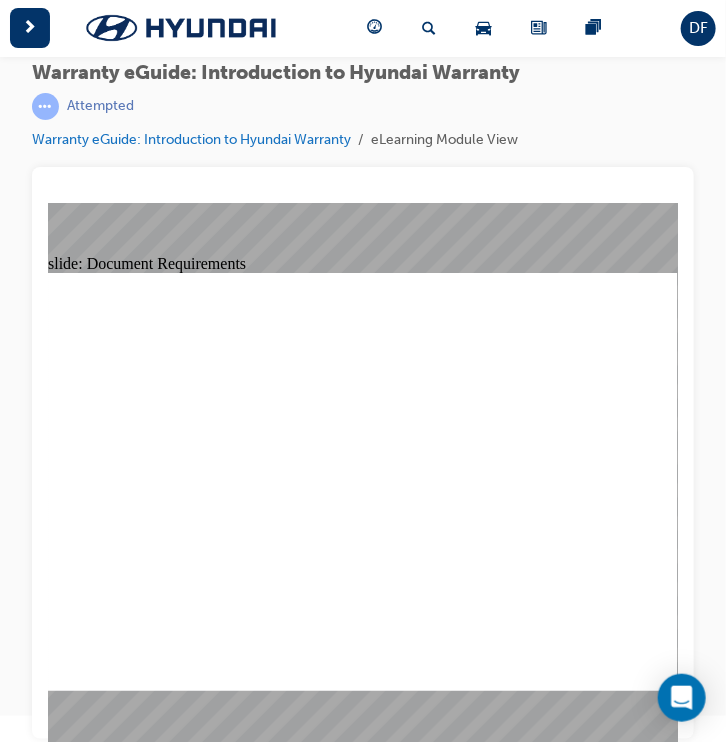 click 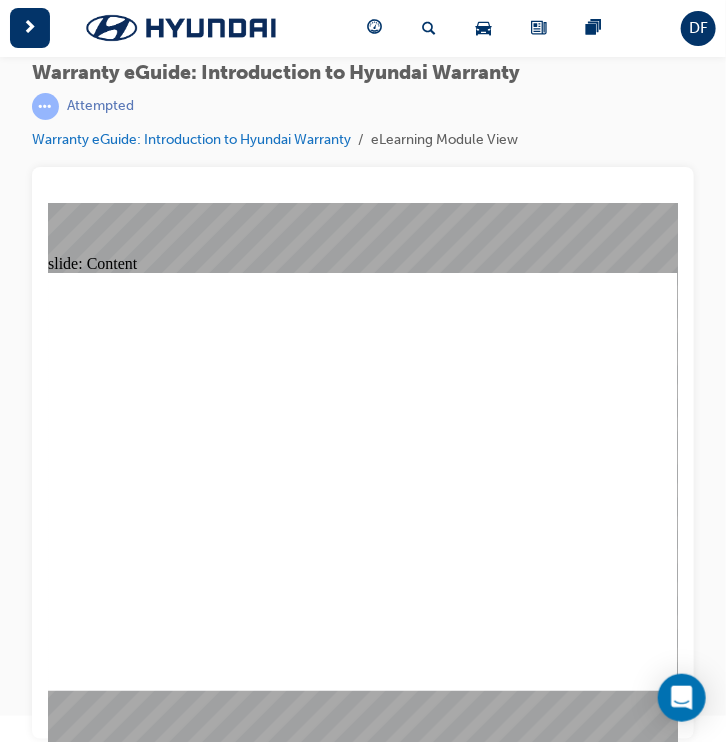 click 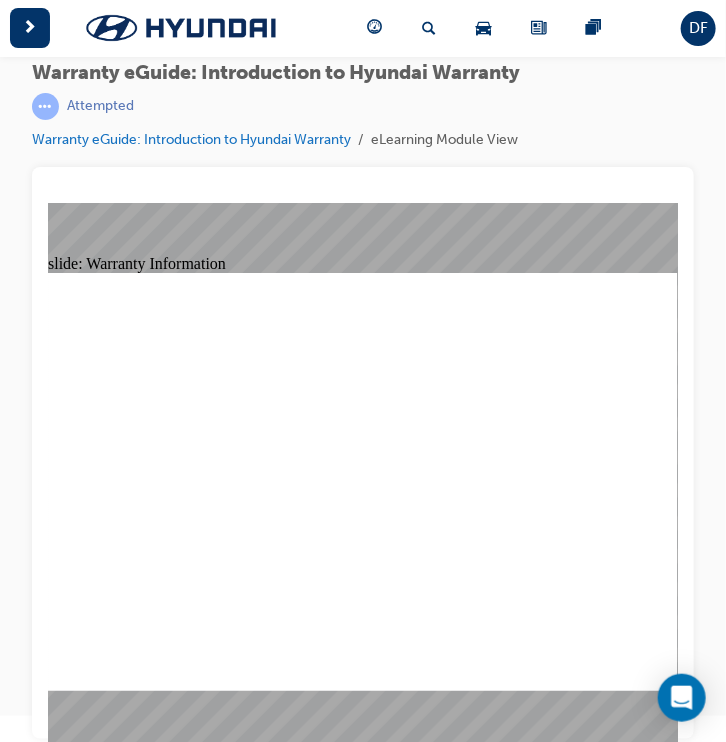 click 